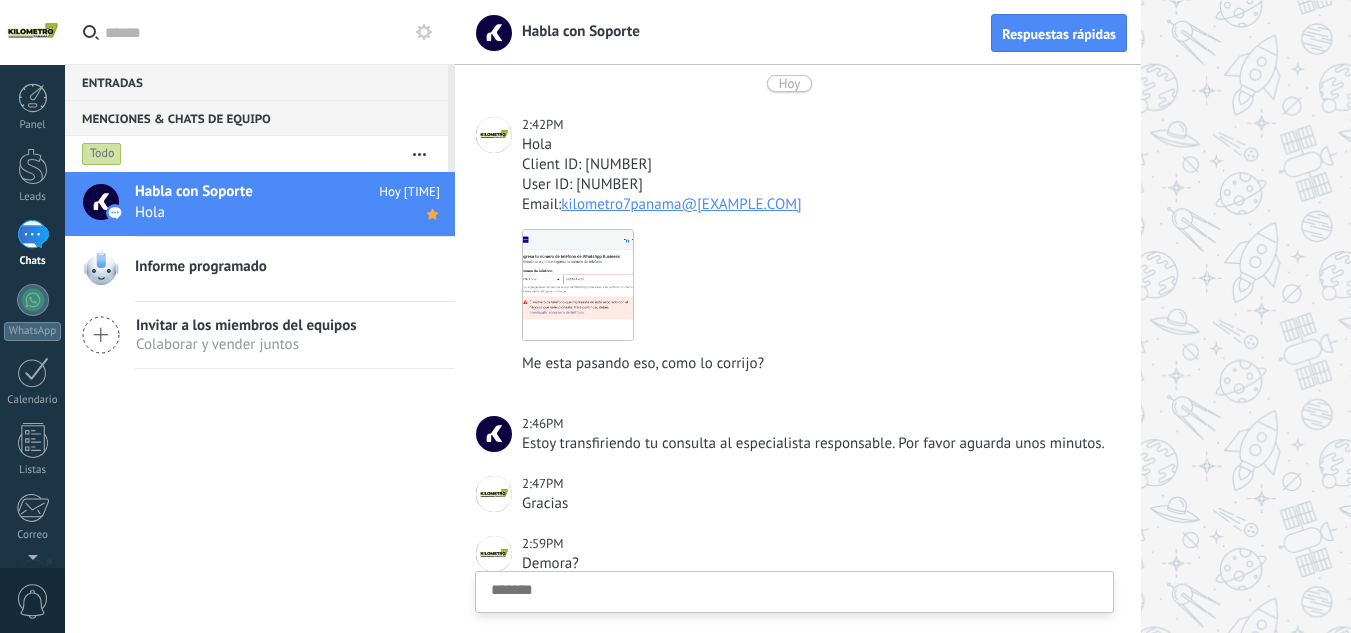 scroll, scrollTop: 633, scrollLeft: 0, axis: vertical 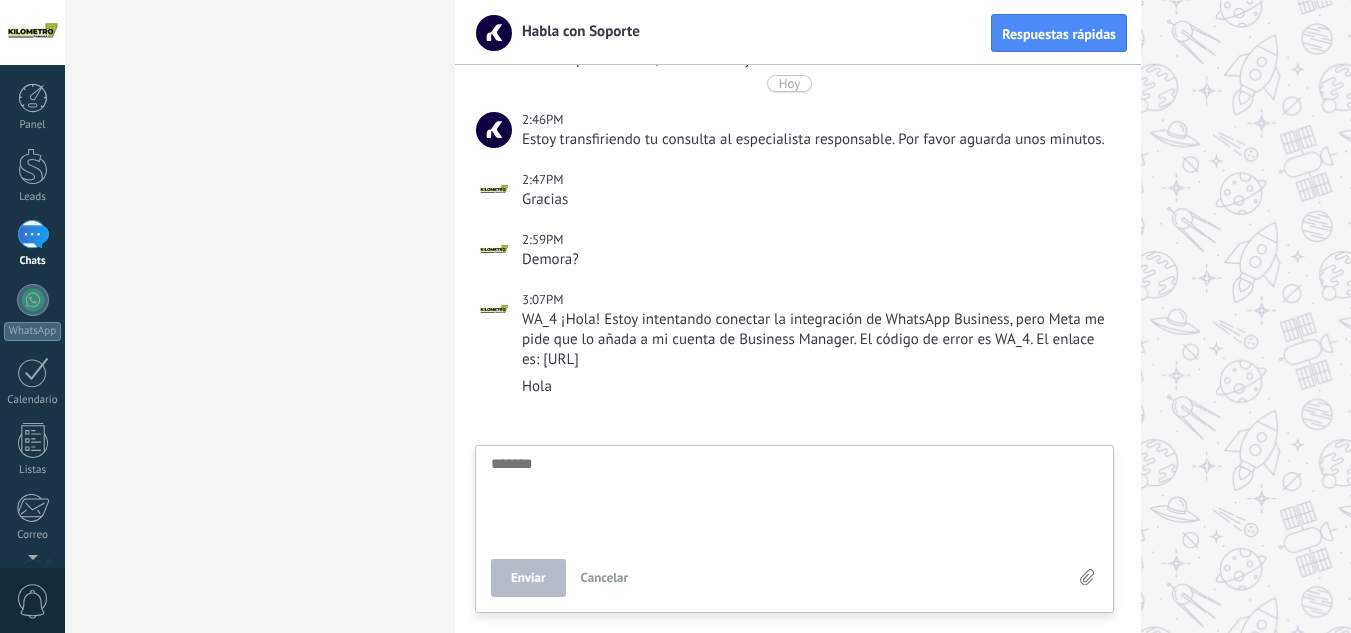 click at bounding box center (32, 32) 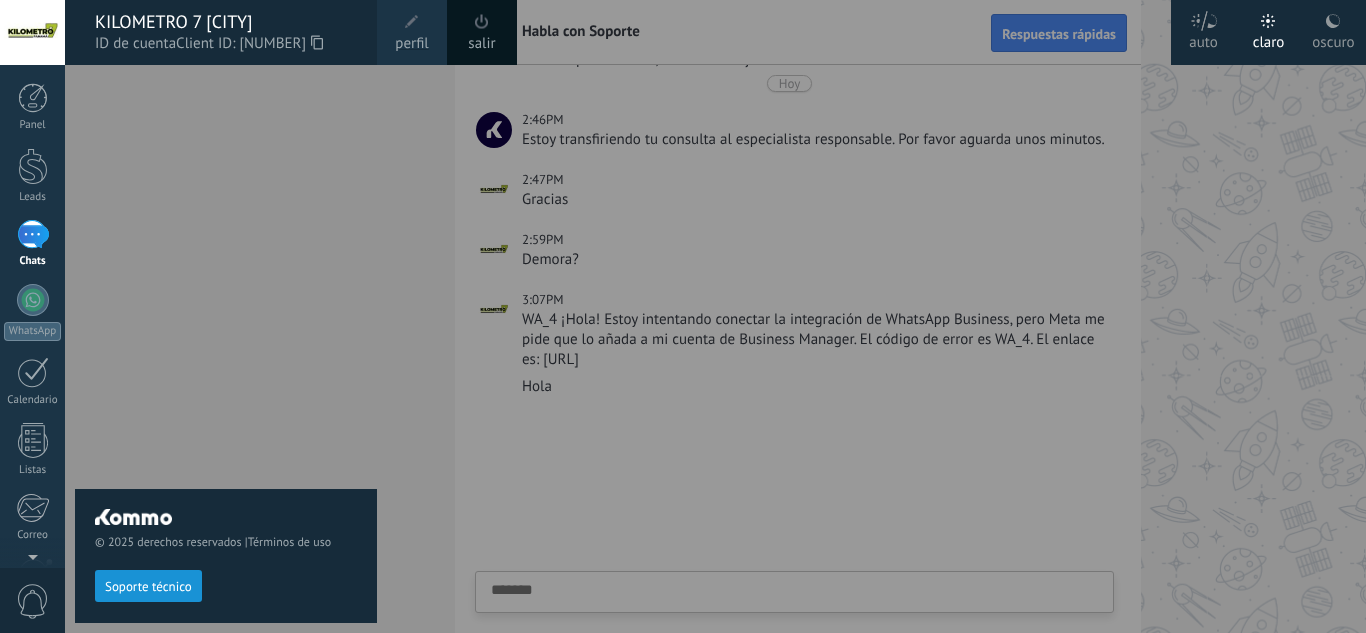 click on "©  2025  derechos reservados |  Términos de uso
Soporte técnico" at bounding box center [226, 349] 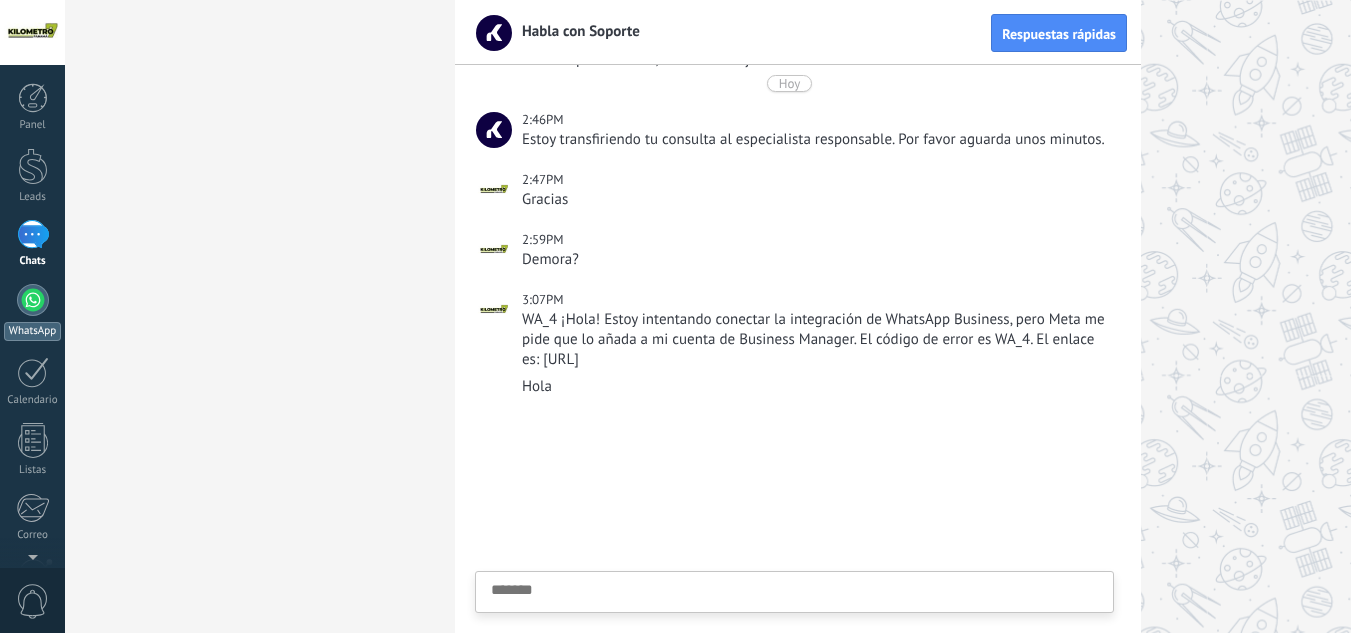 click at bounding box center (33, 300) 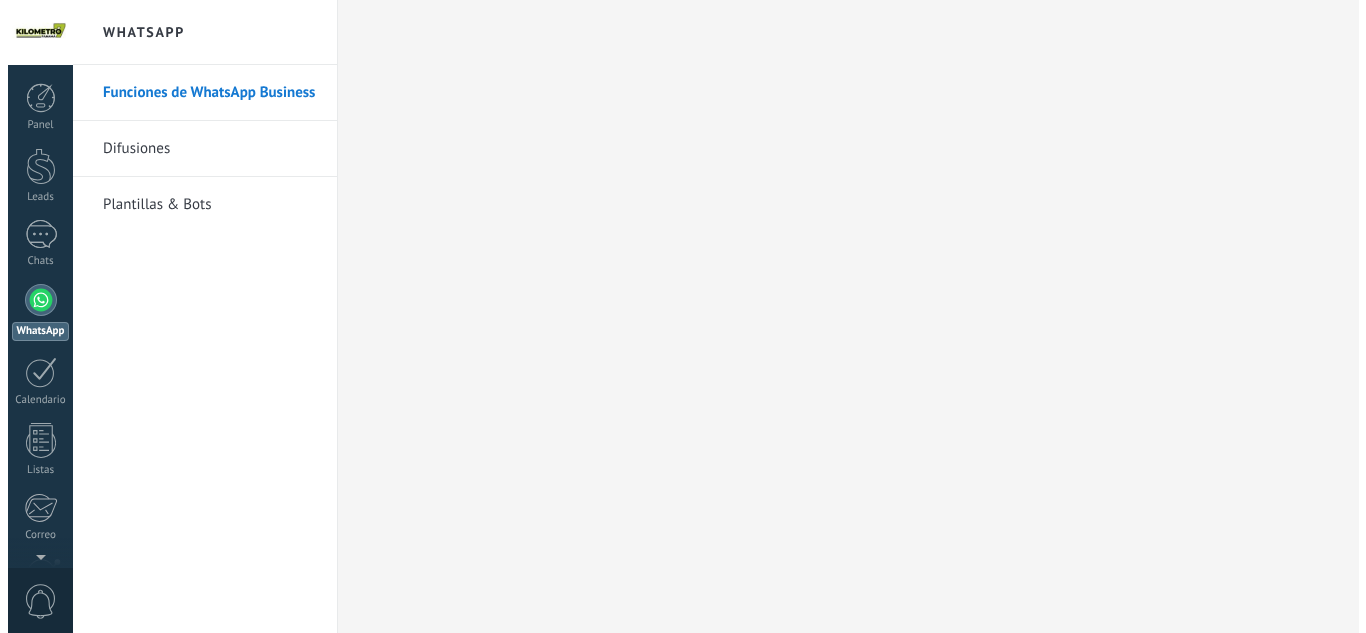 scroll, scrollTop: 0, scrollLeft: 0, axis: both 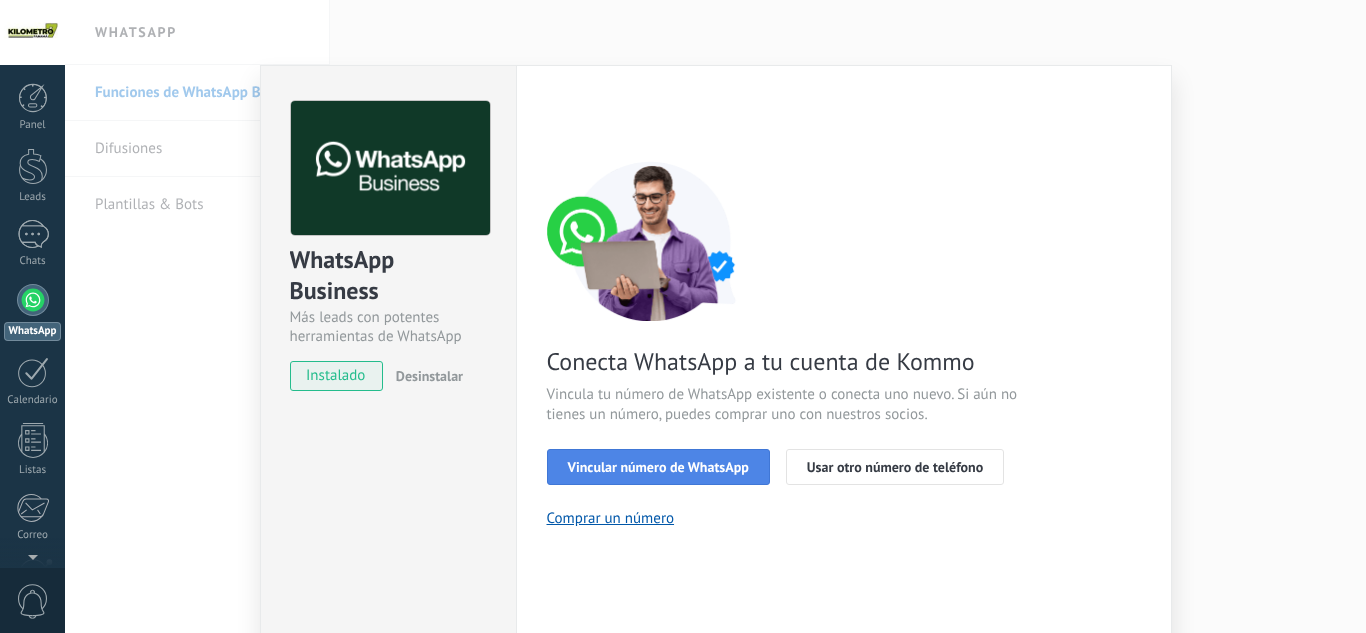 click on "Vincular número de WhatsApp" at bounding box center [658, 467] 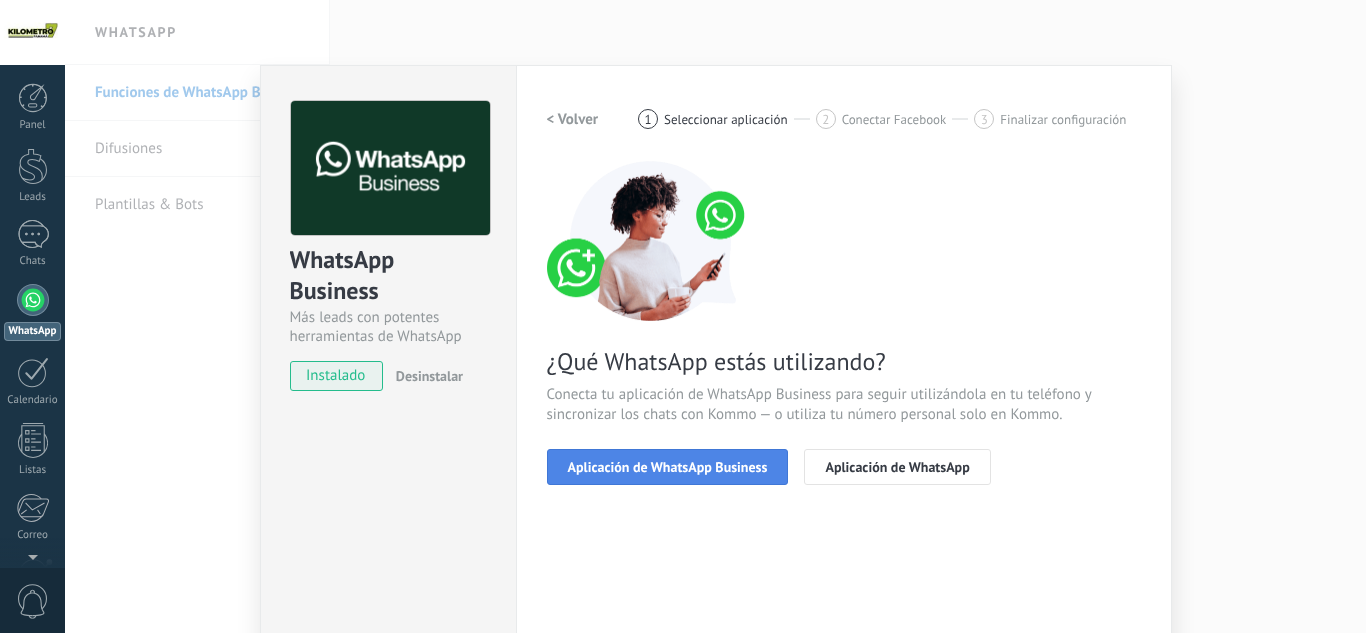 click on "Aplicación de WhatsApp Business" at bounding box center (668, 467) 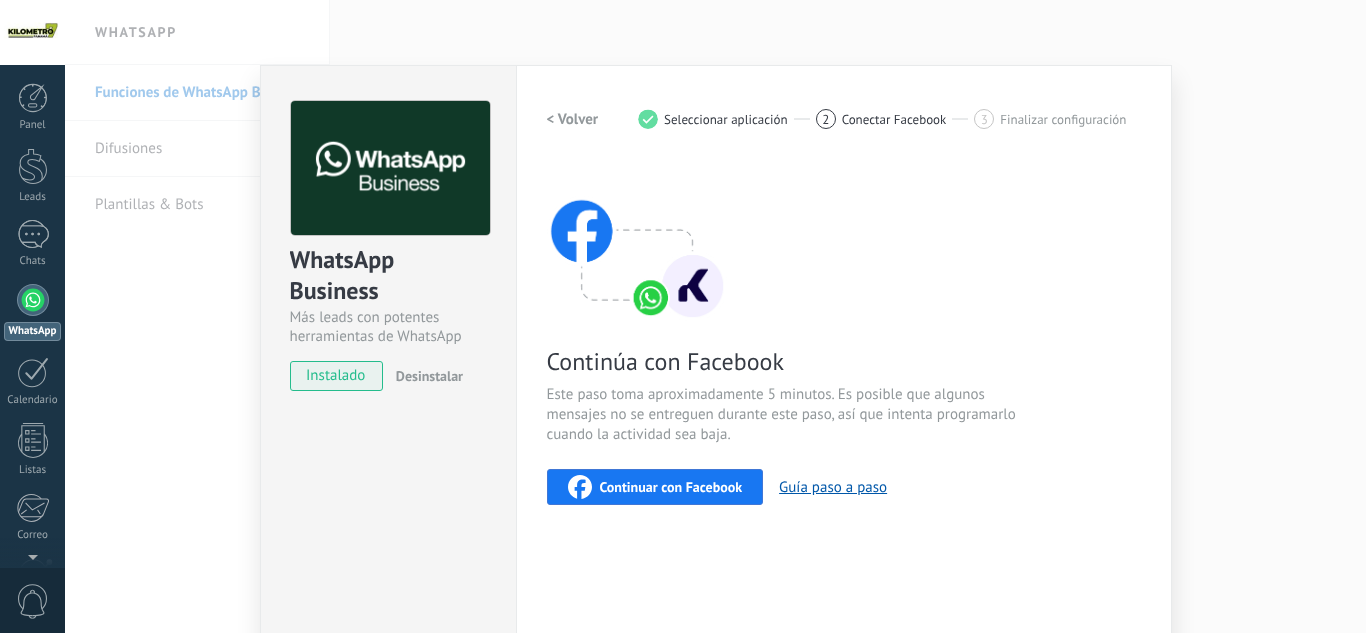 click on "Continuar con Facebook" at bounding box center [671, 487] 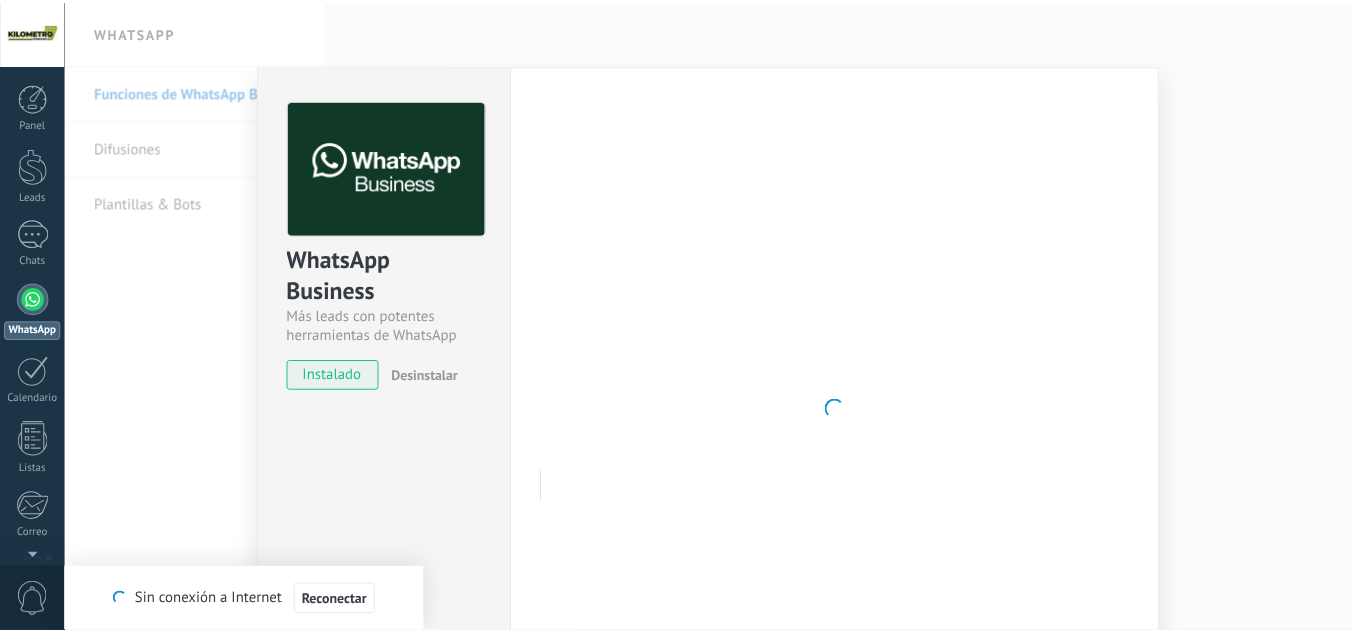 scroll, scrollTop: 19, scrollLeft: 0, axis: vertical 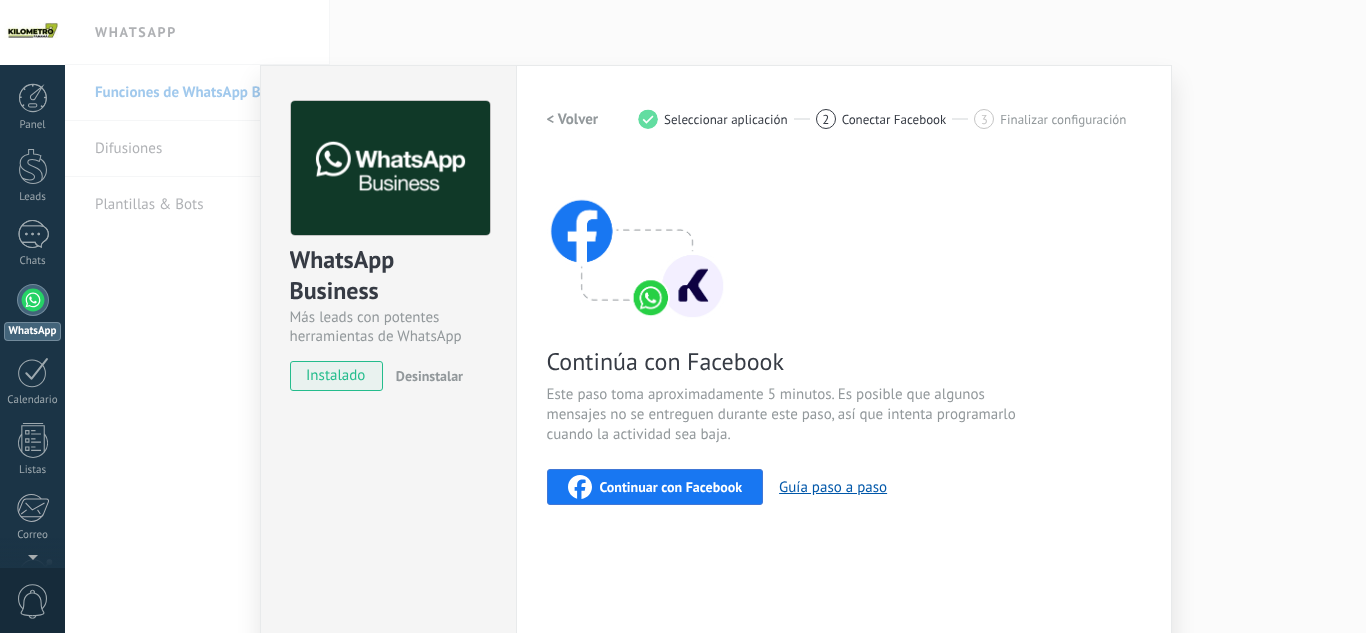 click on "Desinstalar" at bounding box center [429, 376] 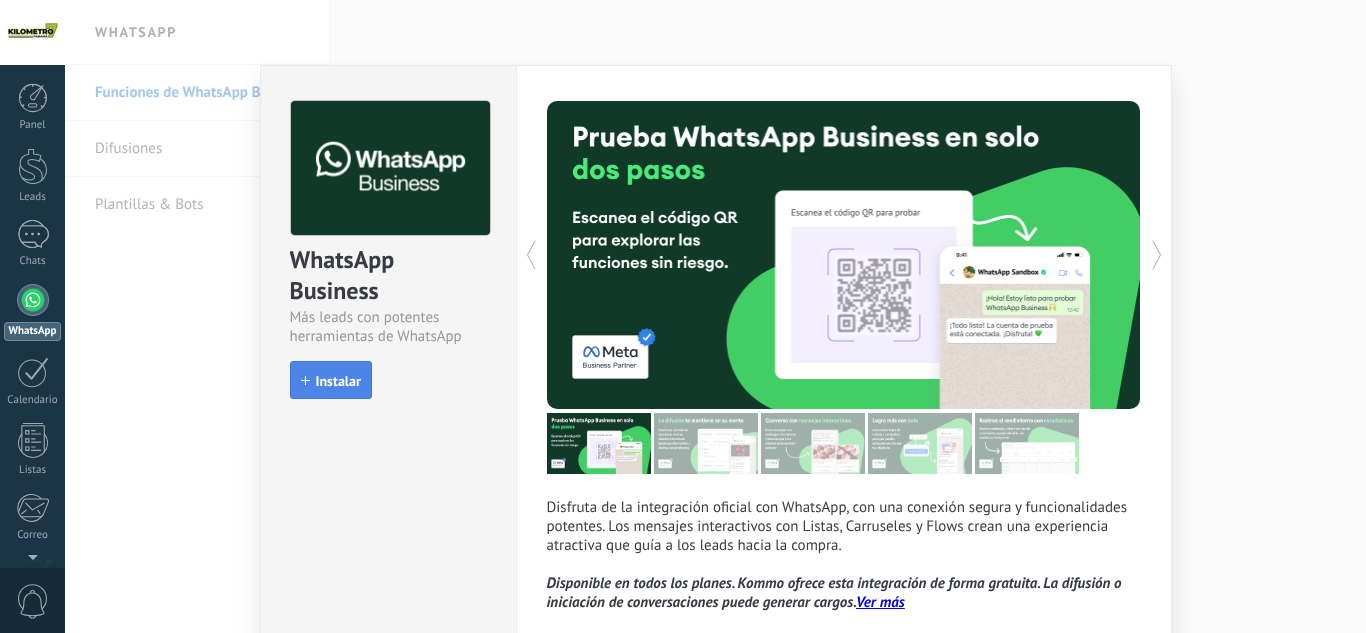 click on "Instalar" at bounding box center (338, 381) 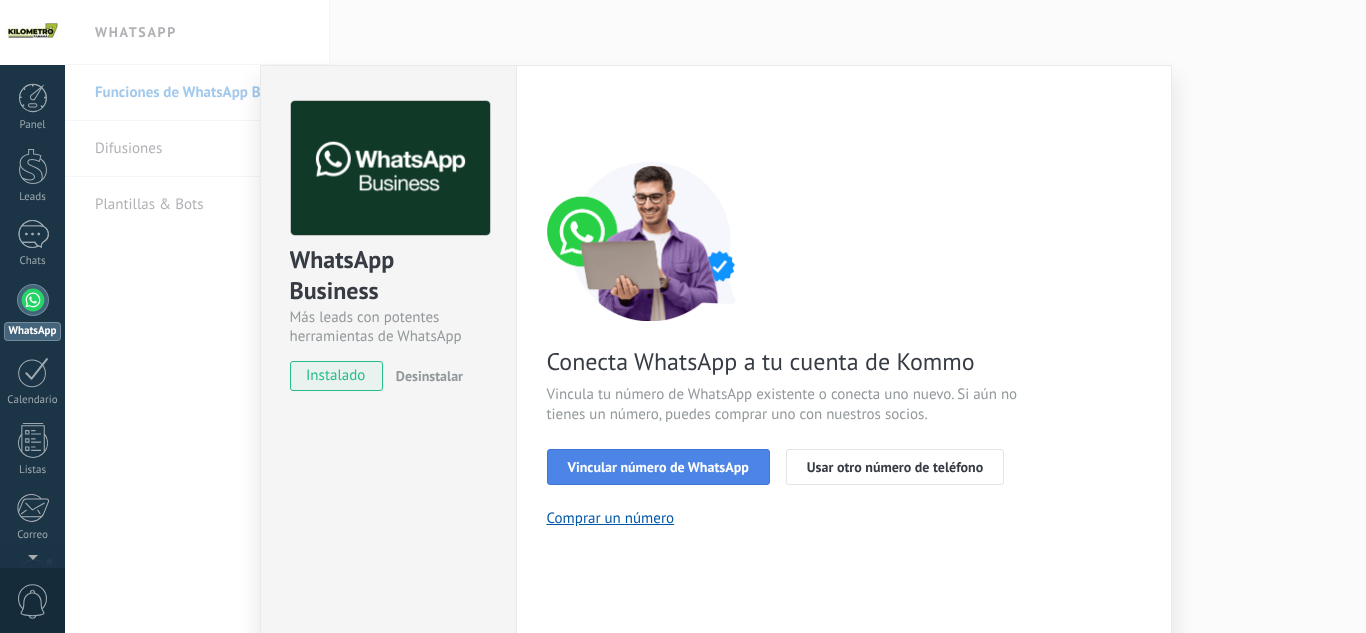 click on "Vincular número de WhatsApp" at bounding box center (658, 467) 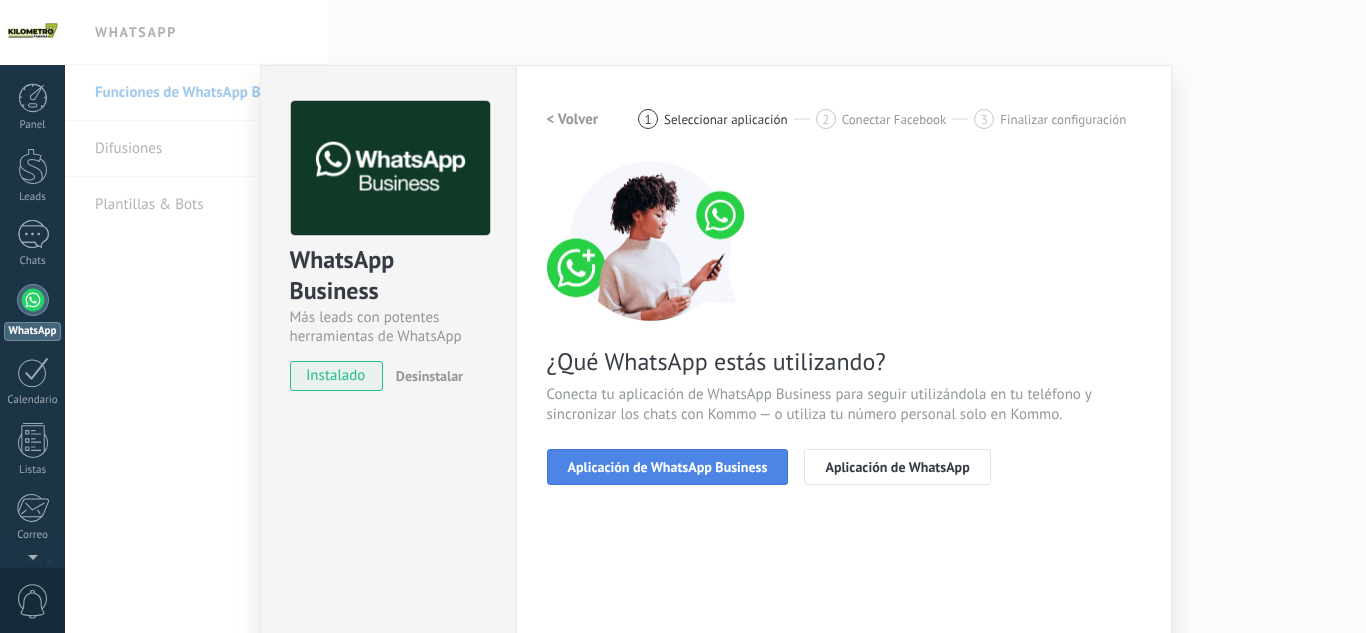 click on "Aplicación de WhatsApp Business" at bounding box center (668, 467) 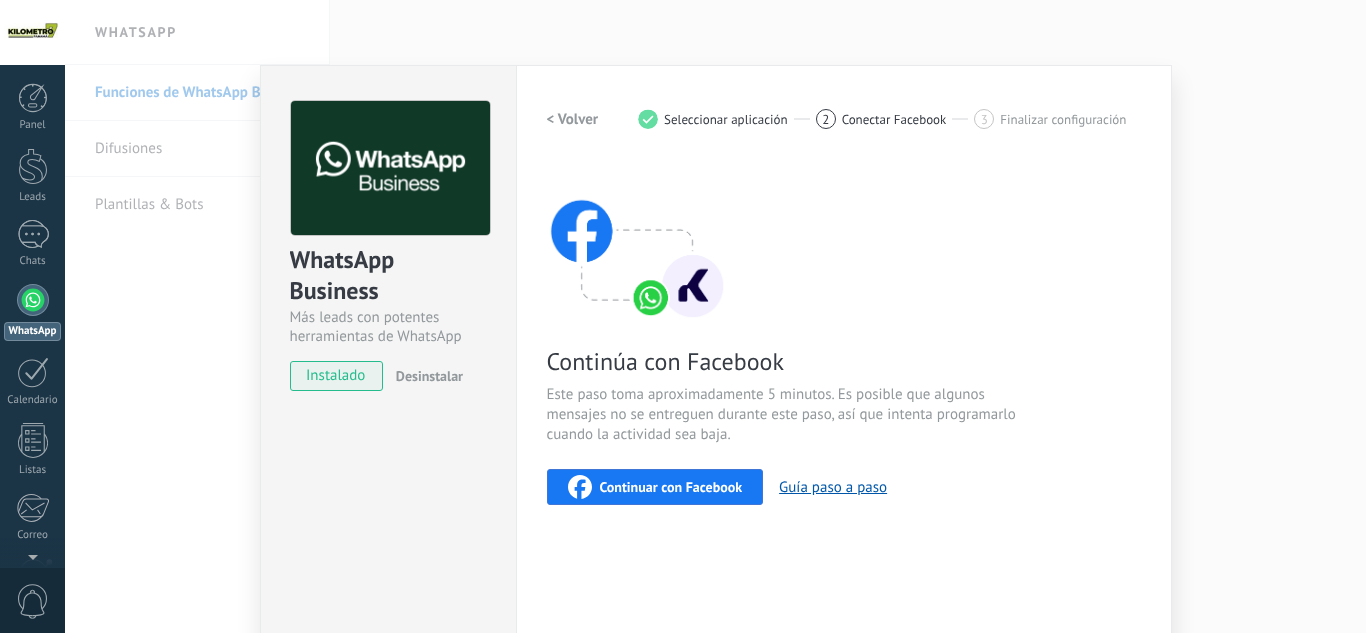 click on "Continuar con Facebook" at bounding box center (671, 487) 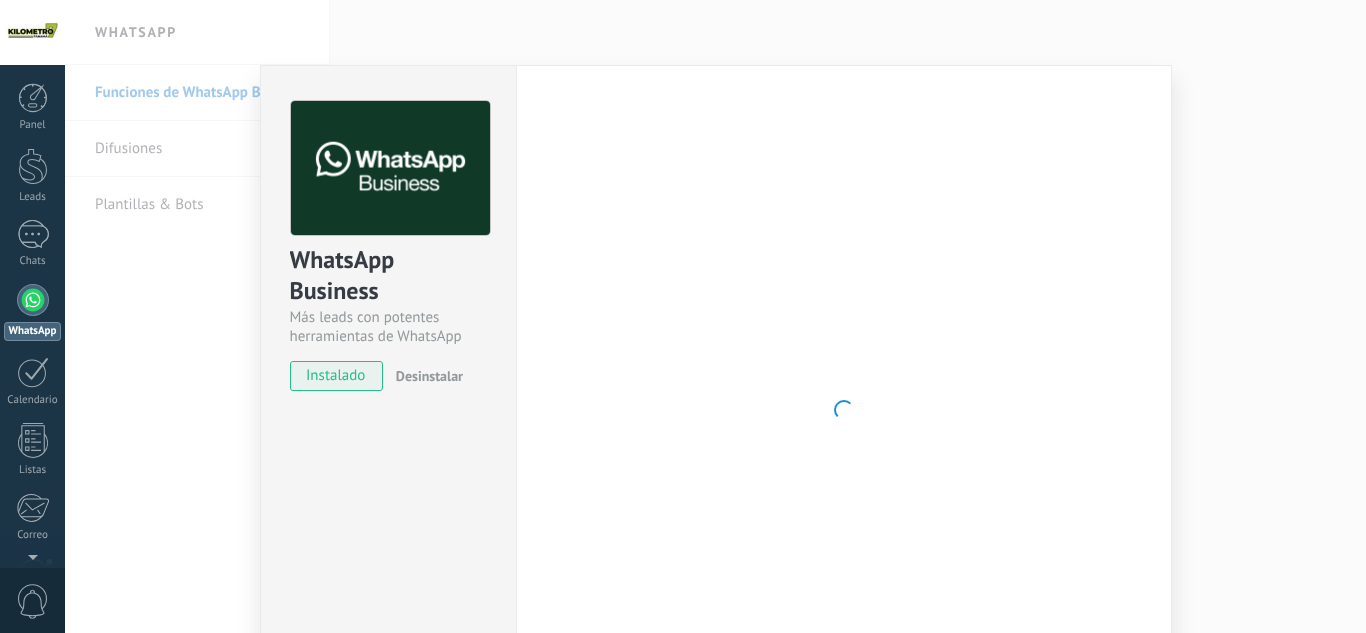 click on "WhatsApp Business Más leads con potentes herramientas de WhatsApp instalado Desinstalar Configuraciones Autorizaciones This tab logs the users who have granted integration access to this account. If you want to to remove a user's ability to send requests to the account on behalf of this integration, you can revoke access. If access is revoked from all users, the integration will stop working. This app is installed, but no one has given it access yet. WhatsApp Cloud API más _:  Guardar < Volver 1 Seleccionar aplicación 2 Conectar Facebook  3 Finalizar configuración Continúa con Facebook Este paso toma aproximadamente 5 minutos. Es posible que algunos mensajes no se entreguen durante este paso, así que intenta programarlo cuando la actividad sea baja. Continuar con Facebook Guía paso a paso ¿Necesitas ayuda?" at bounding box center [715, 316] 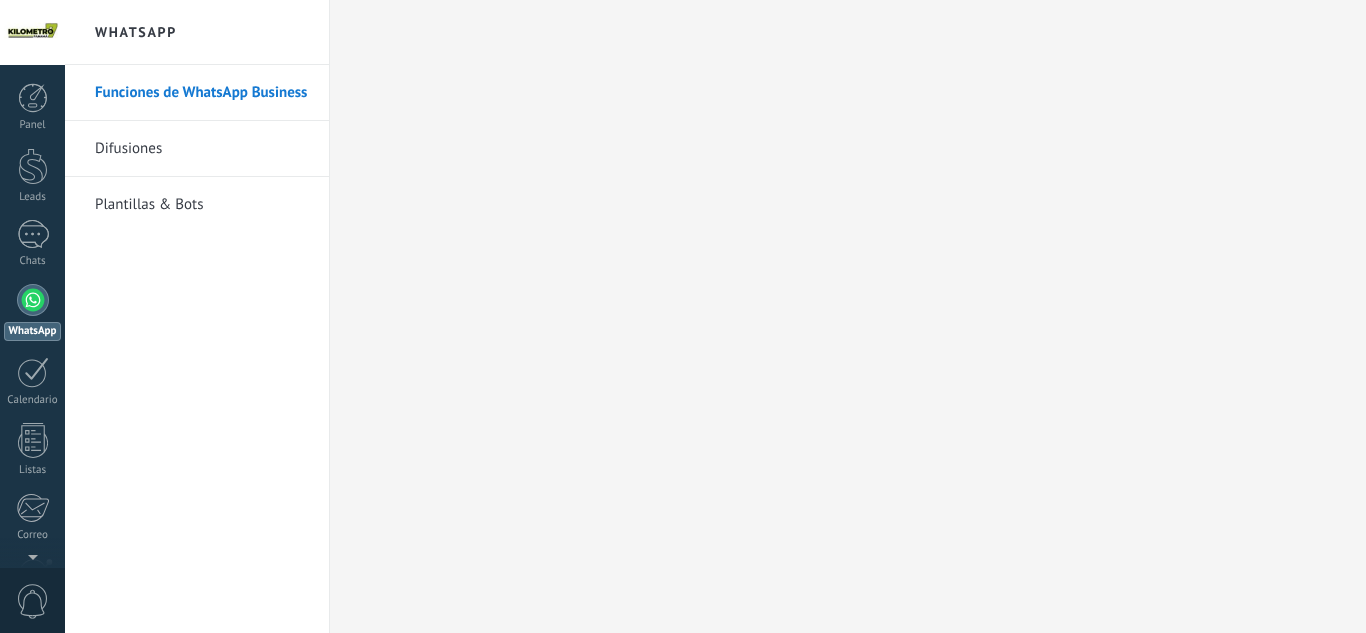 click at bounding box center [33, 300] 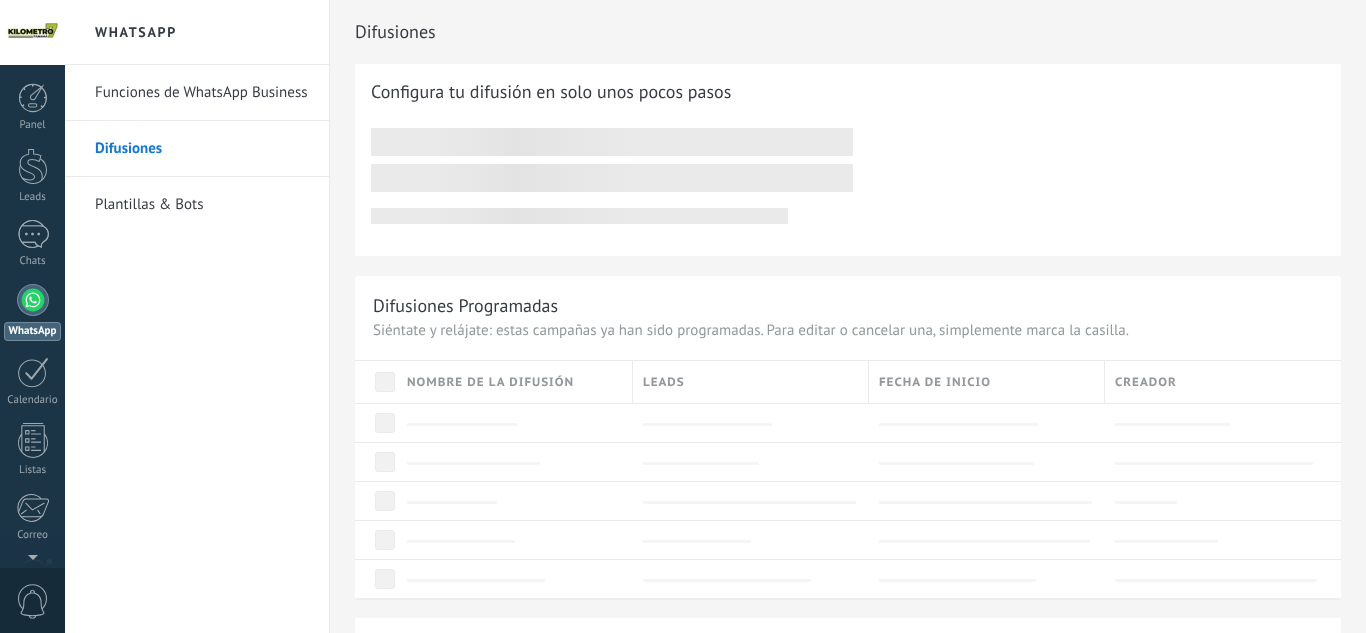 click on "Plantillas & Bots" at bounding box center (202, 205) 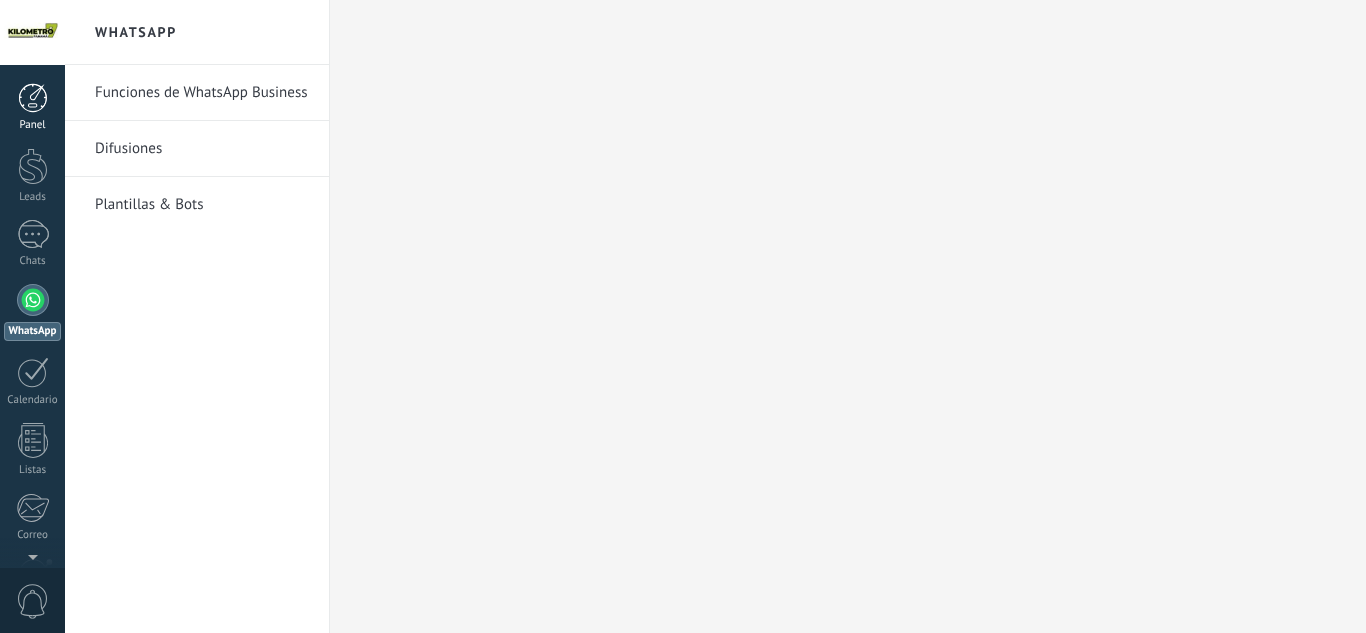 click at bounding box center [33, 98] 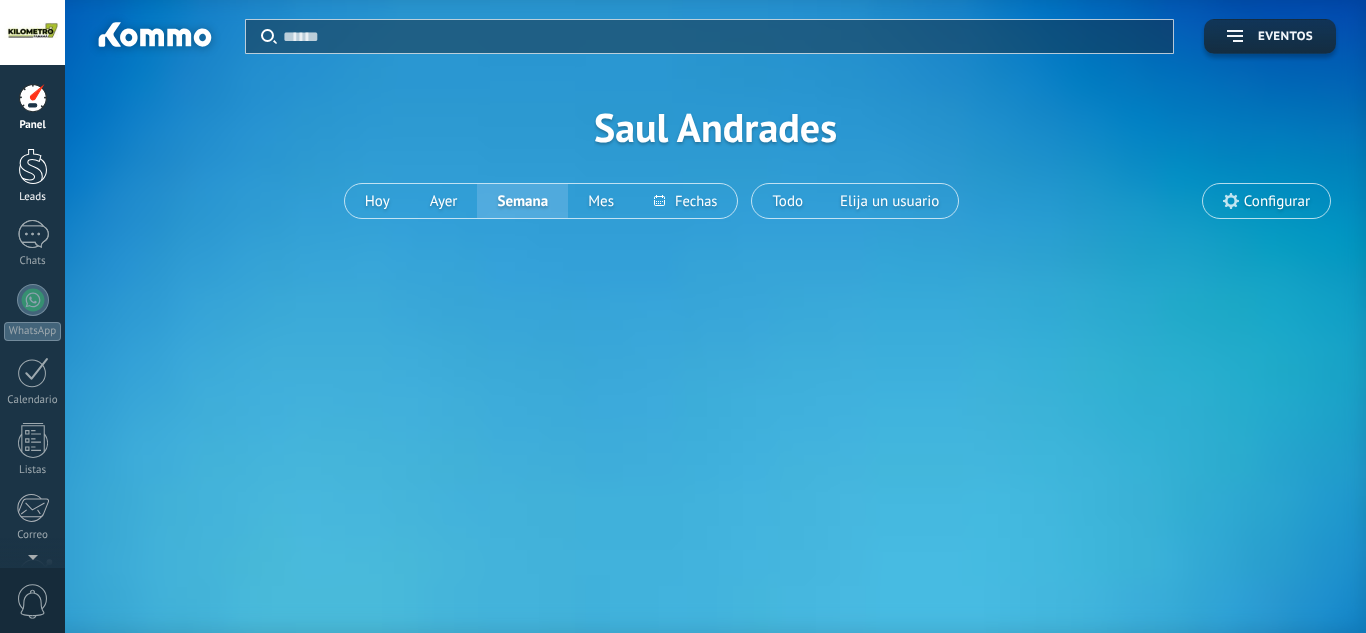 click at bounding box center (33, 166) 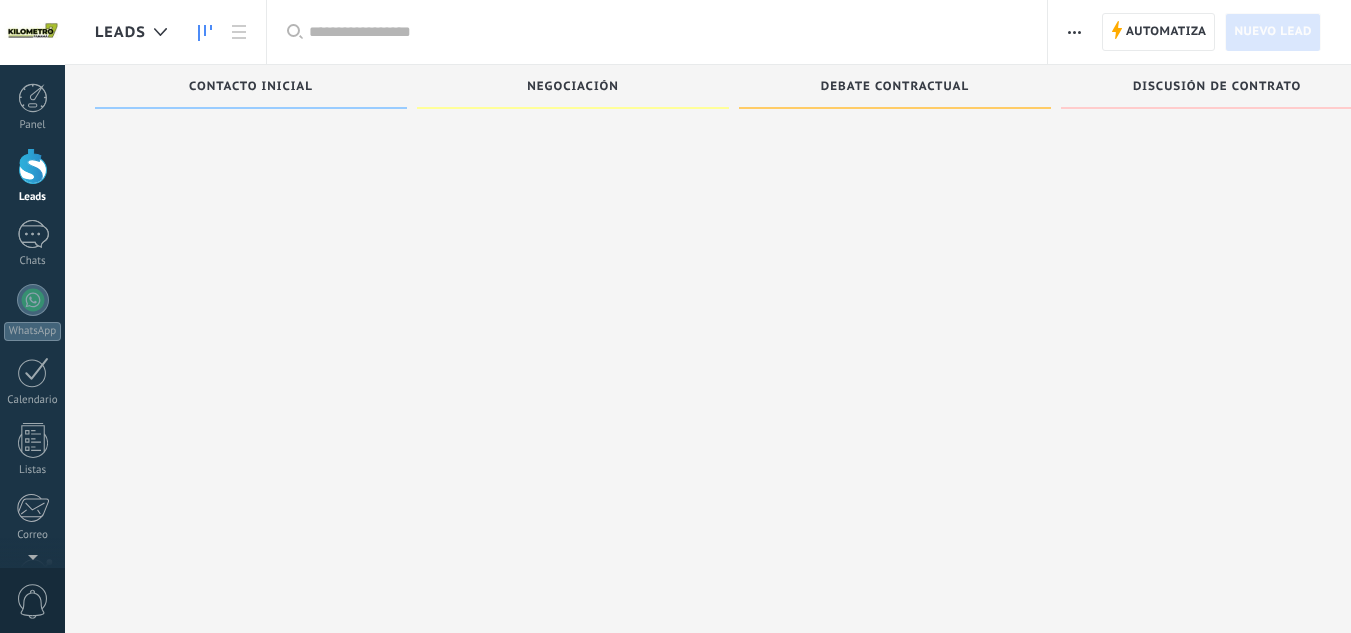 click at bounding box center (205, 33) 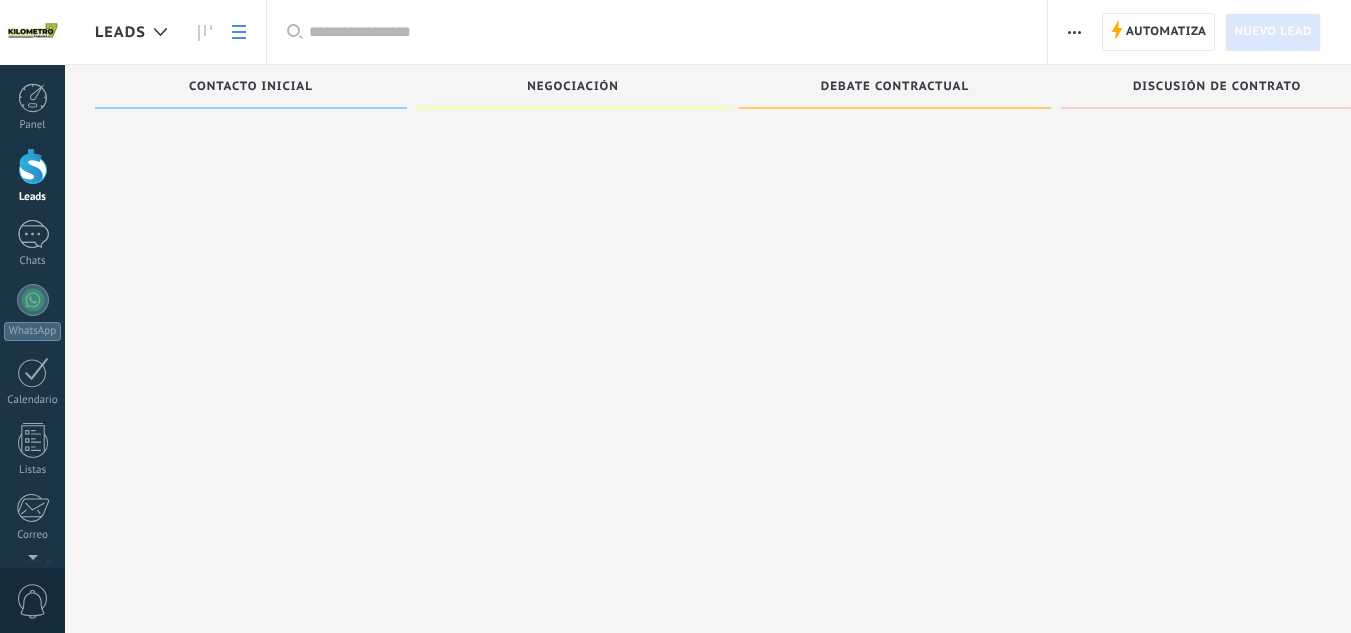 click at bounding box center (239, 32) 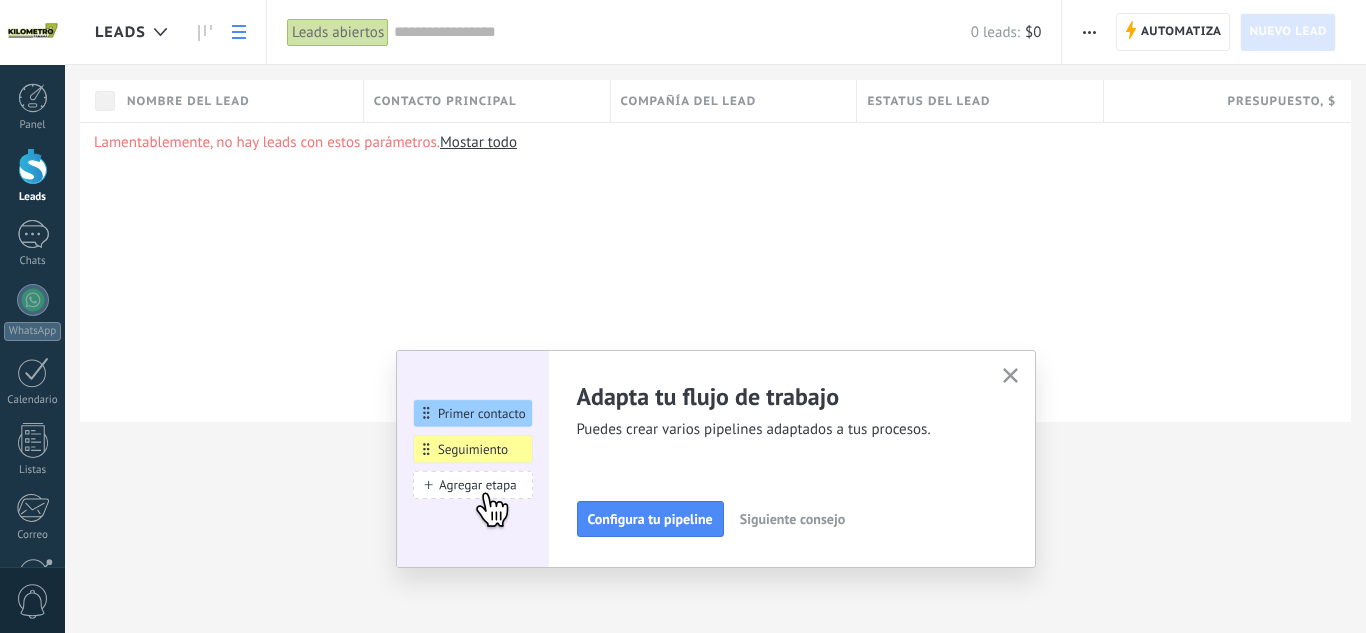 scroll, scrollTop: 0, scrollLeft: 0, axis: both 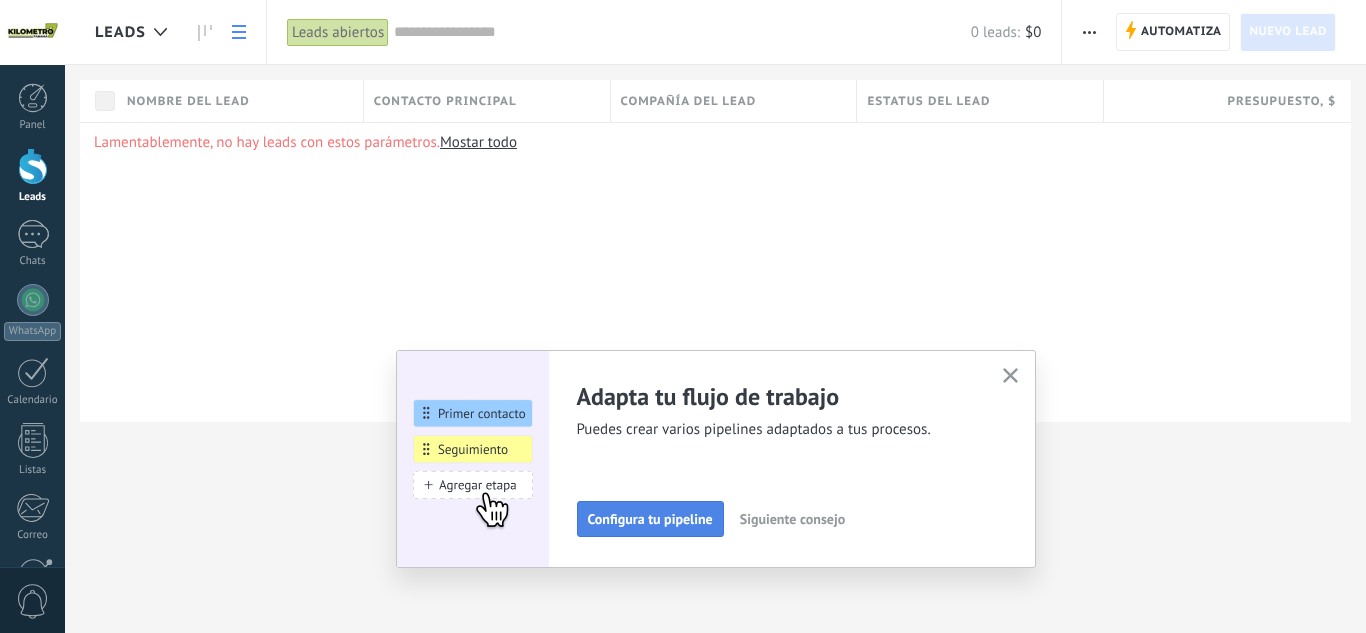 click on "Configura tu pipeline" at bounding box center [650, 519] 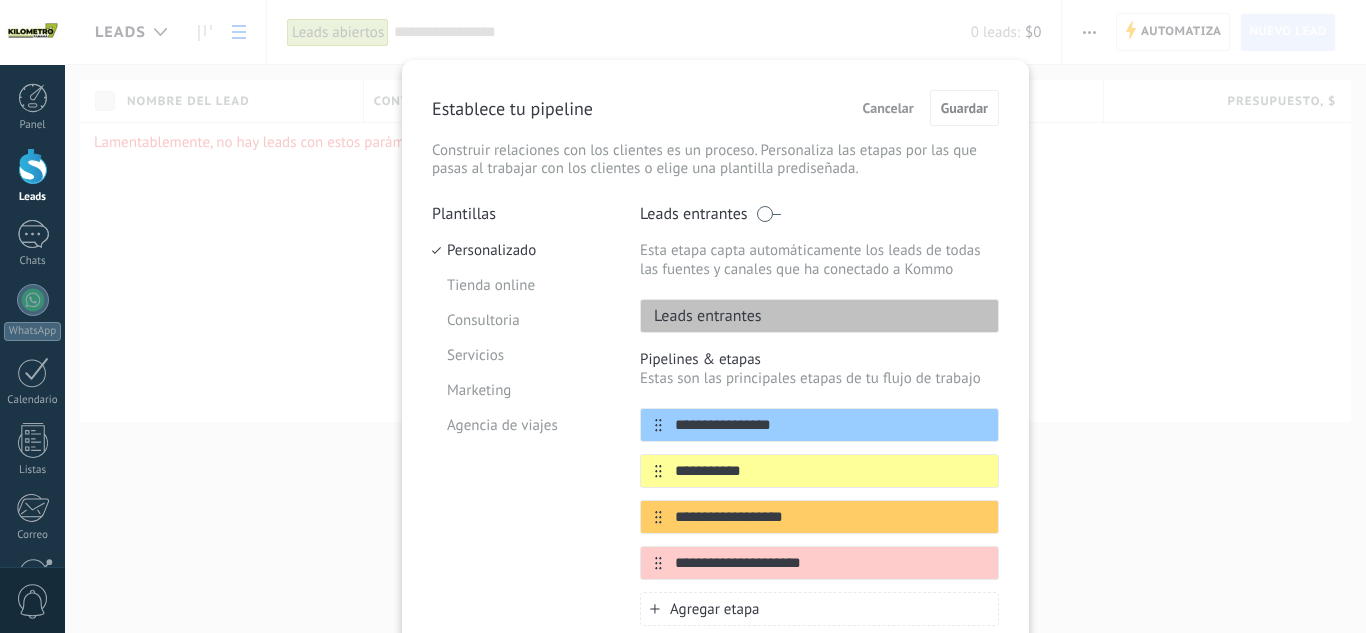 scroll, scrollTop: 0, scrollLeft: 0, axis: both 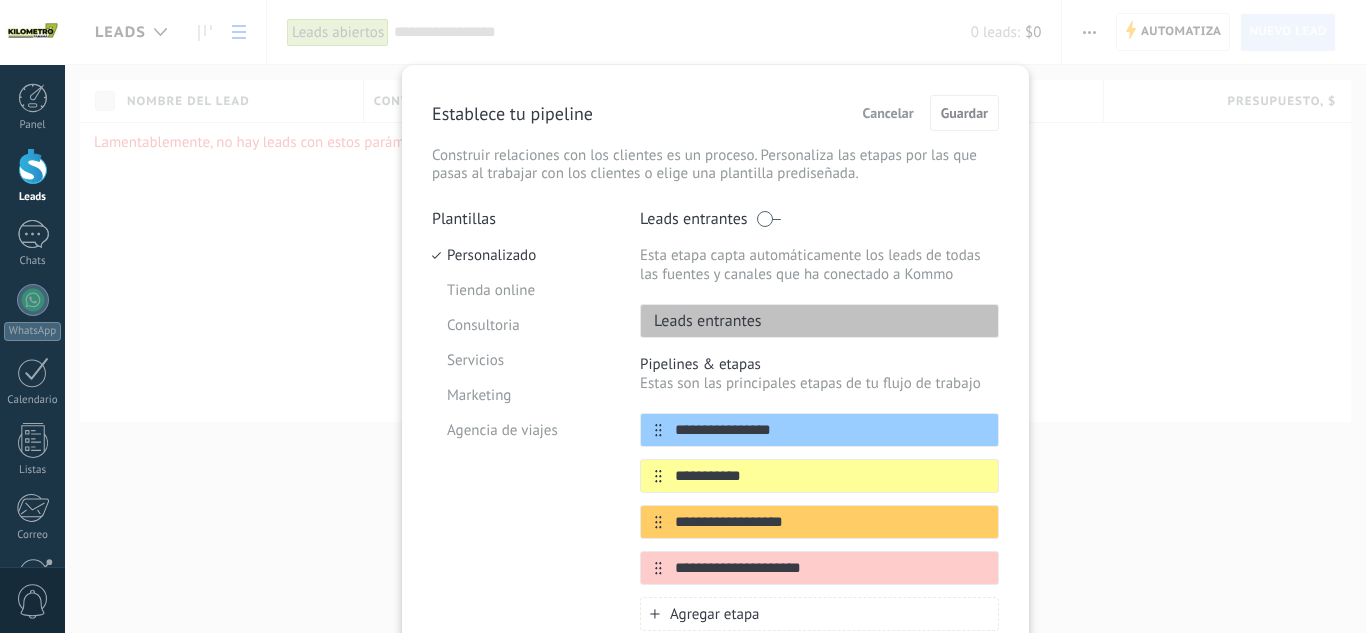click on "Cancelar" at bounding box center (888, 113) 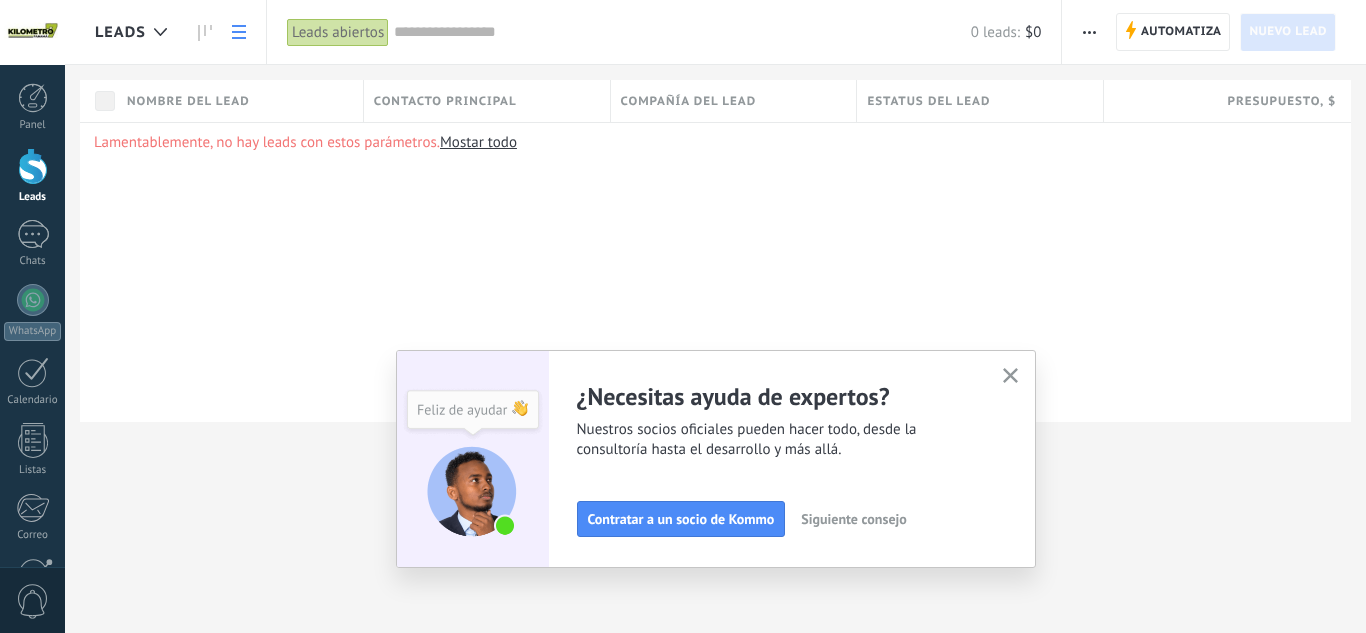 click at bounding box center [1010, 375] 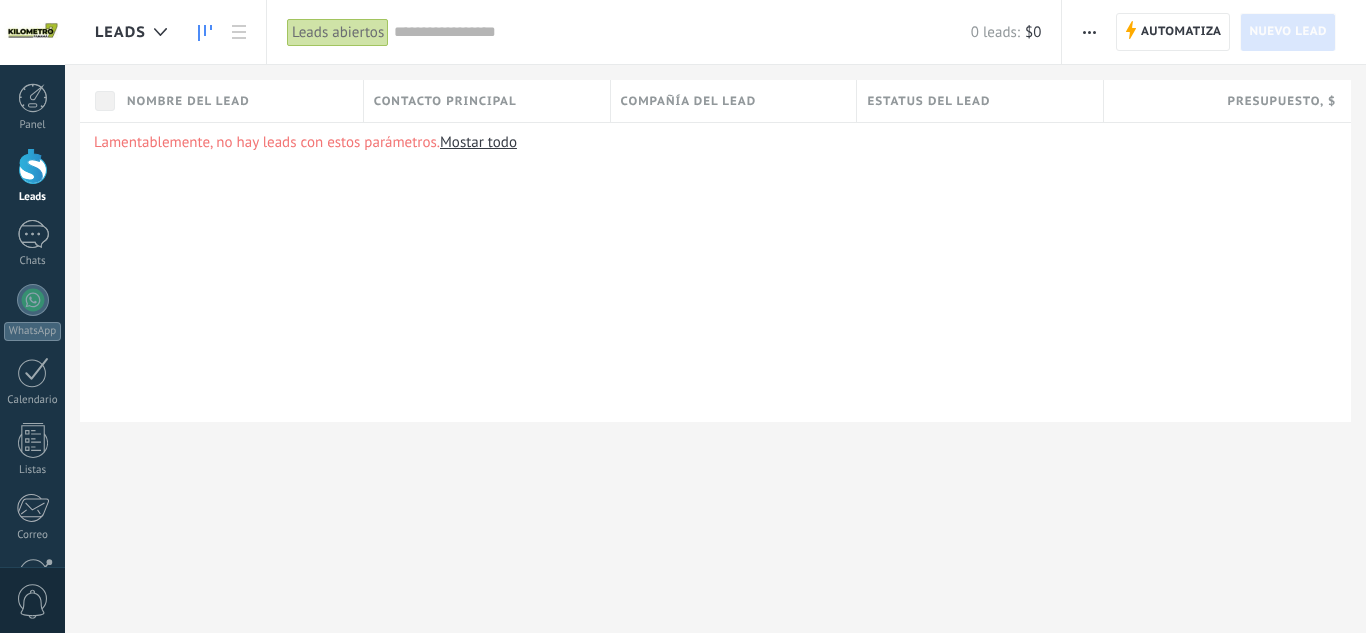 click at bounding box center [205, 33] 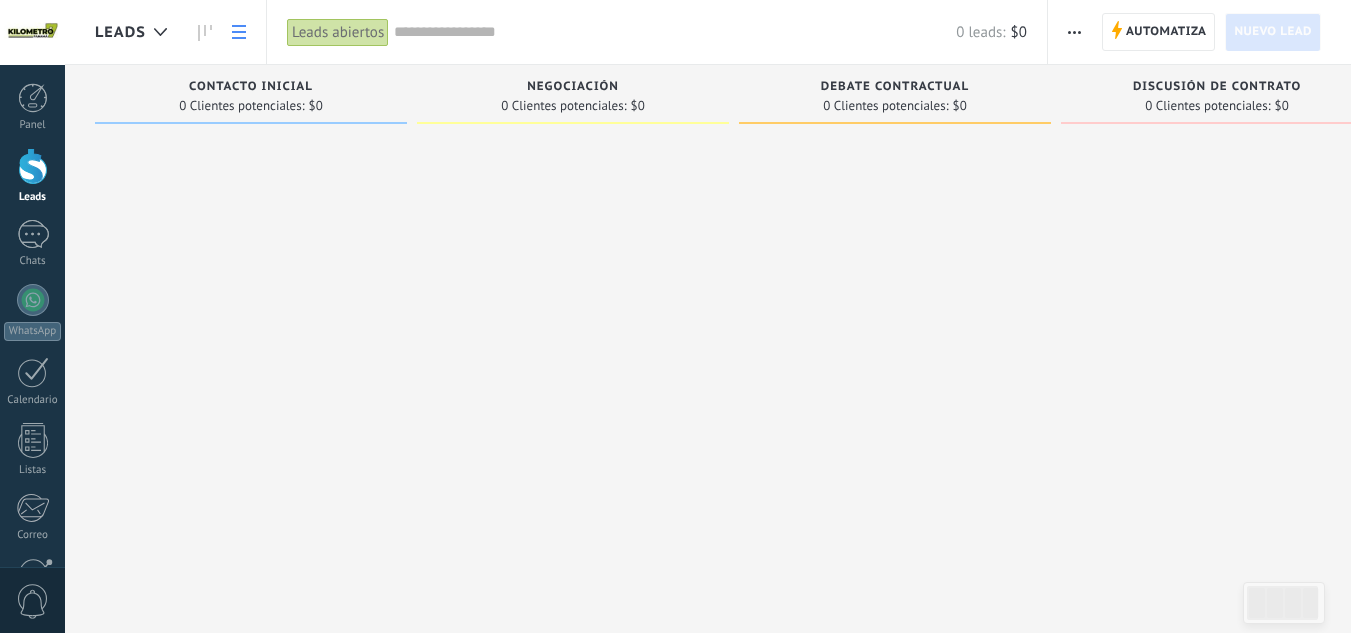 click at bounding box center [239, 32] 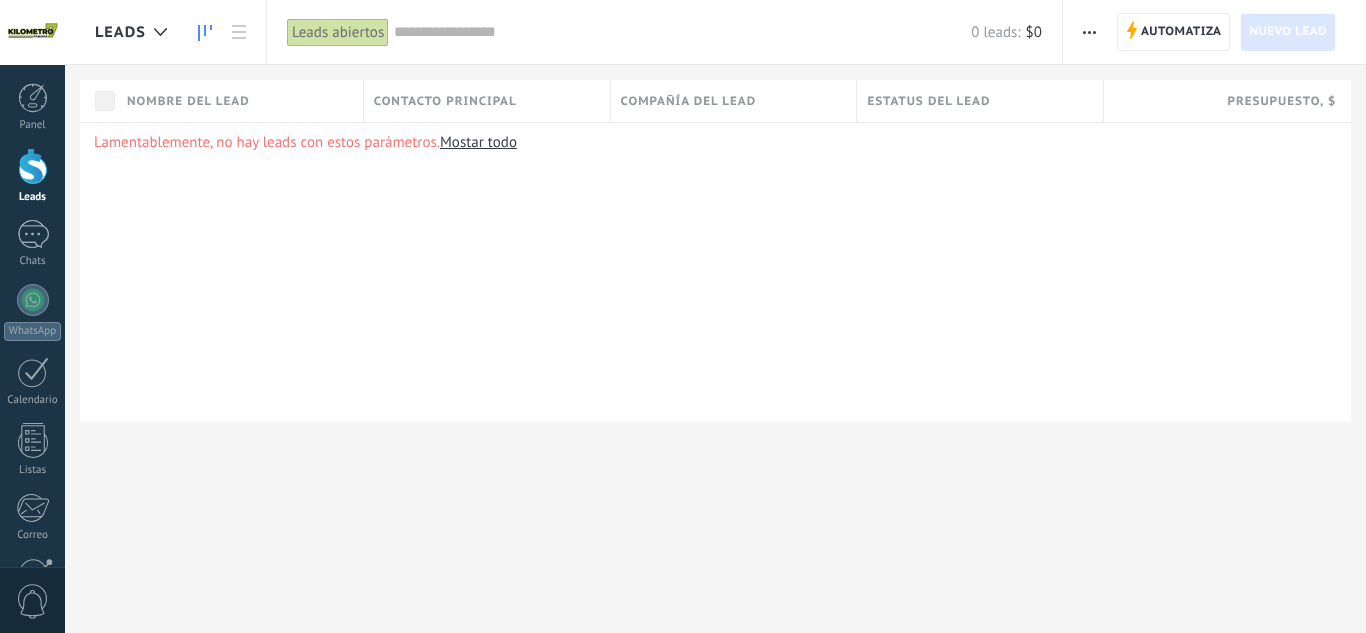 click at bounding box center [205, 33] 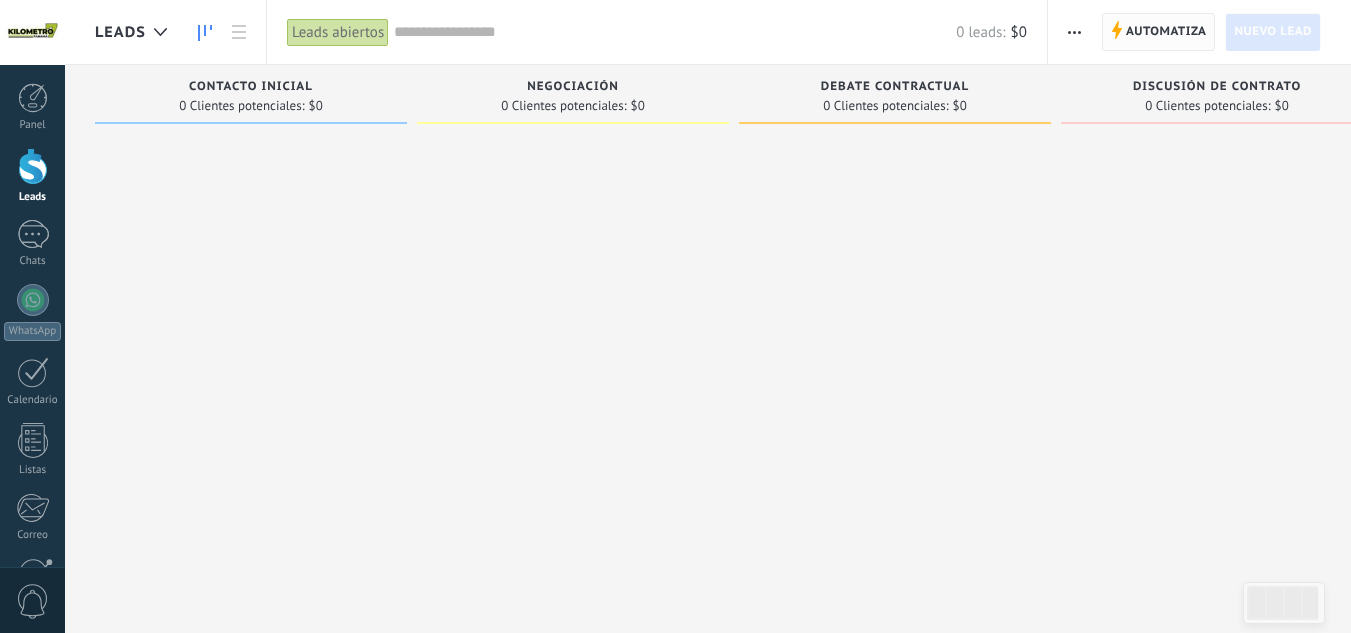 click on "Automatiza" at bounding box center (1166, 32) 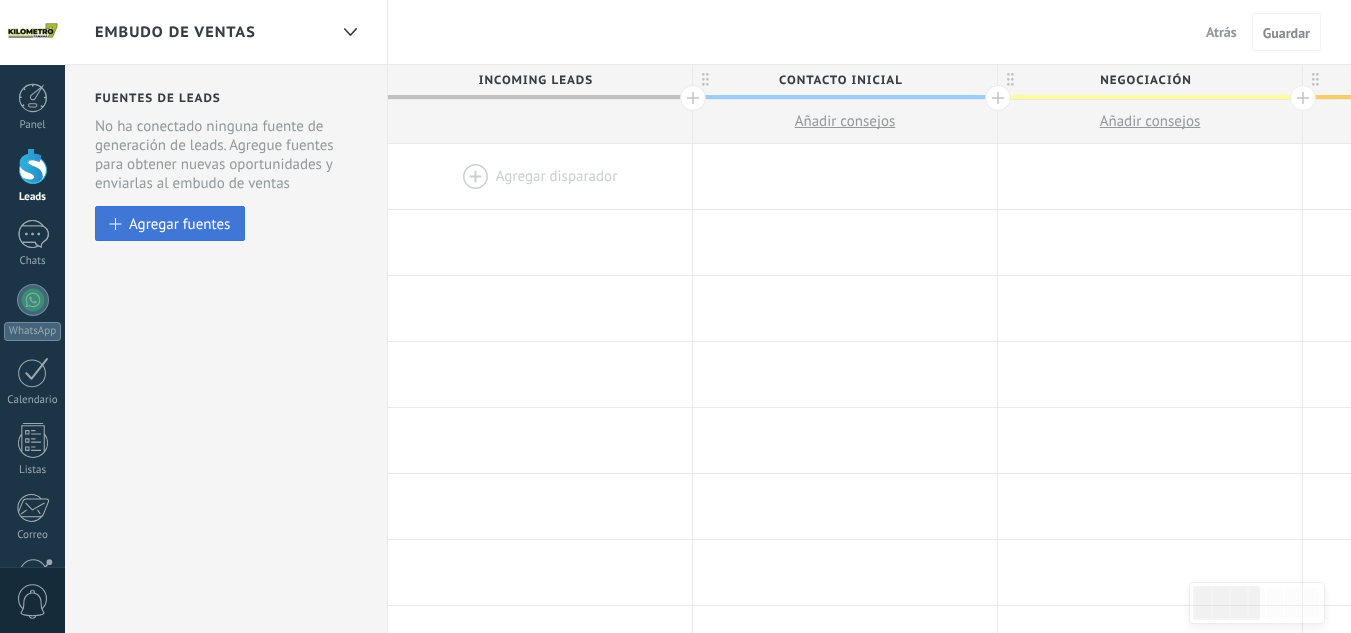 click on "Agregar fuentes" at bounding box center (179, 223) 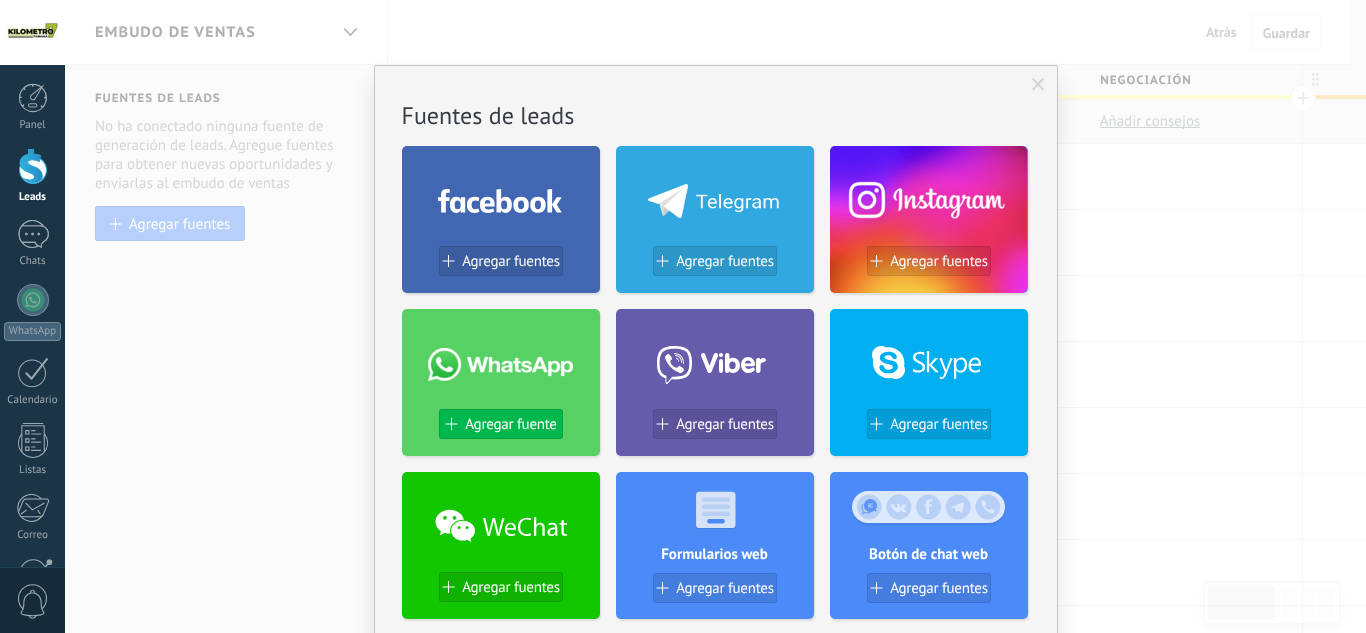 click on "Agregar fuente" at bounding box center (510, 424) 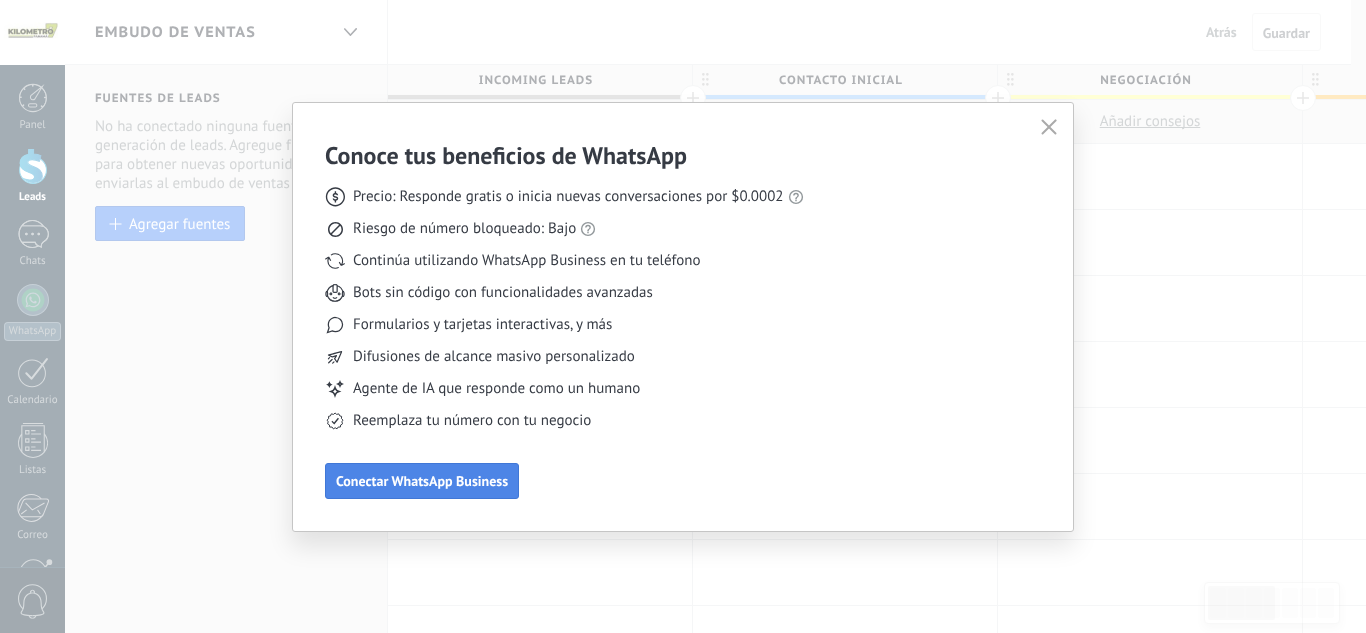 click on "Conectar WhatsApp Business" at bounding box center [422, 481] 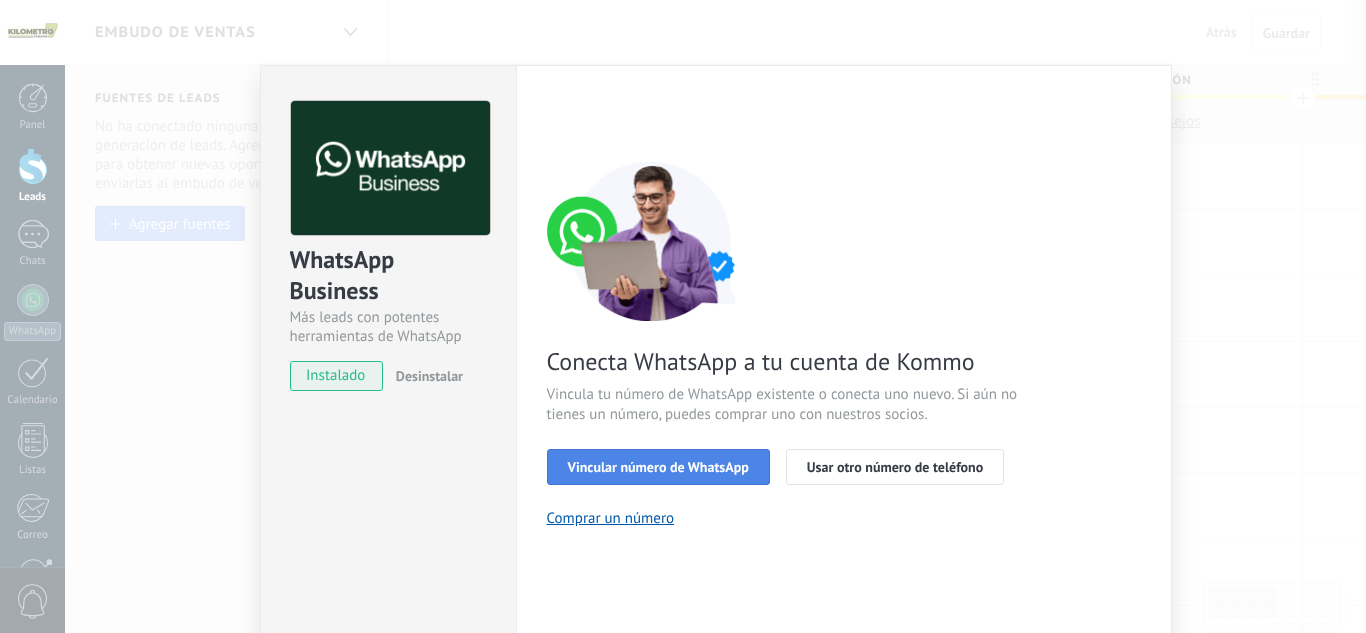 click on "Vincular número de WhatsApp" at bounding box center [658, 467] 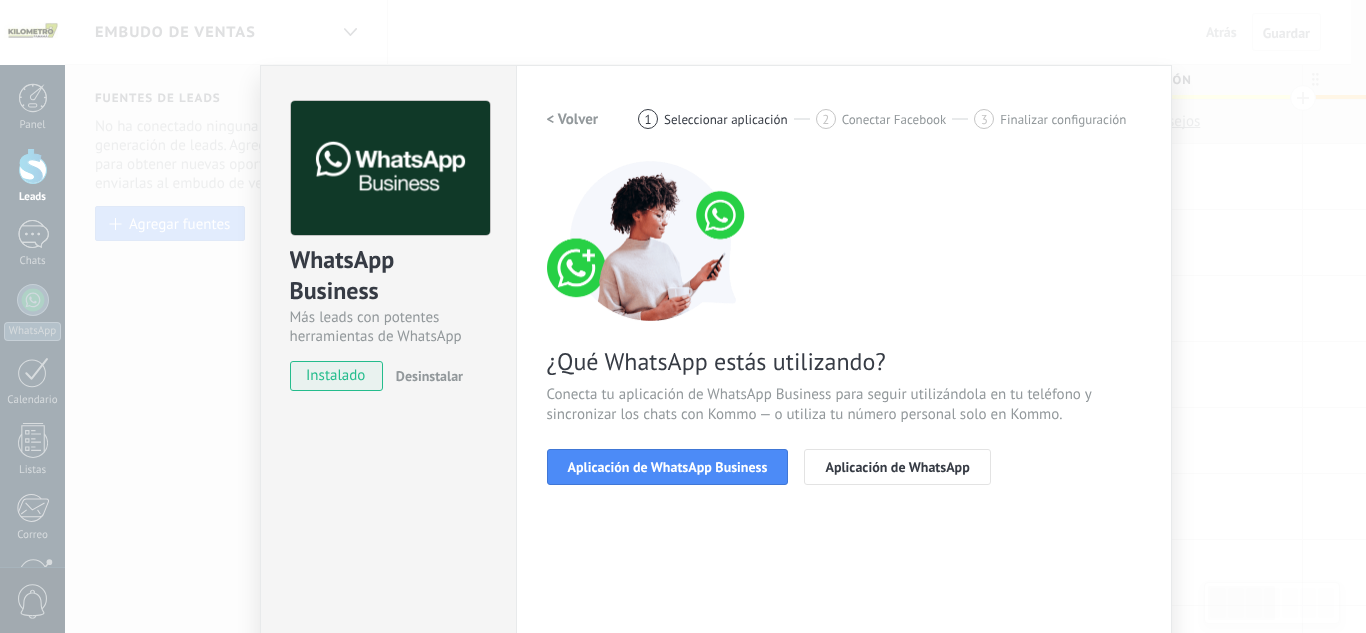 click on "Aplicación de WhatsApp Business" at bounding box center [668, 467] 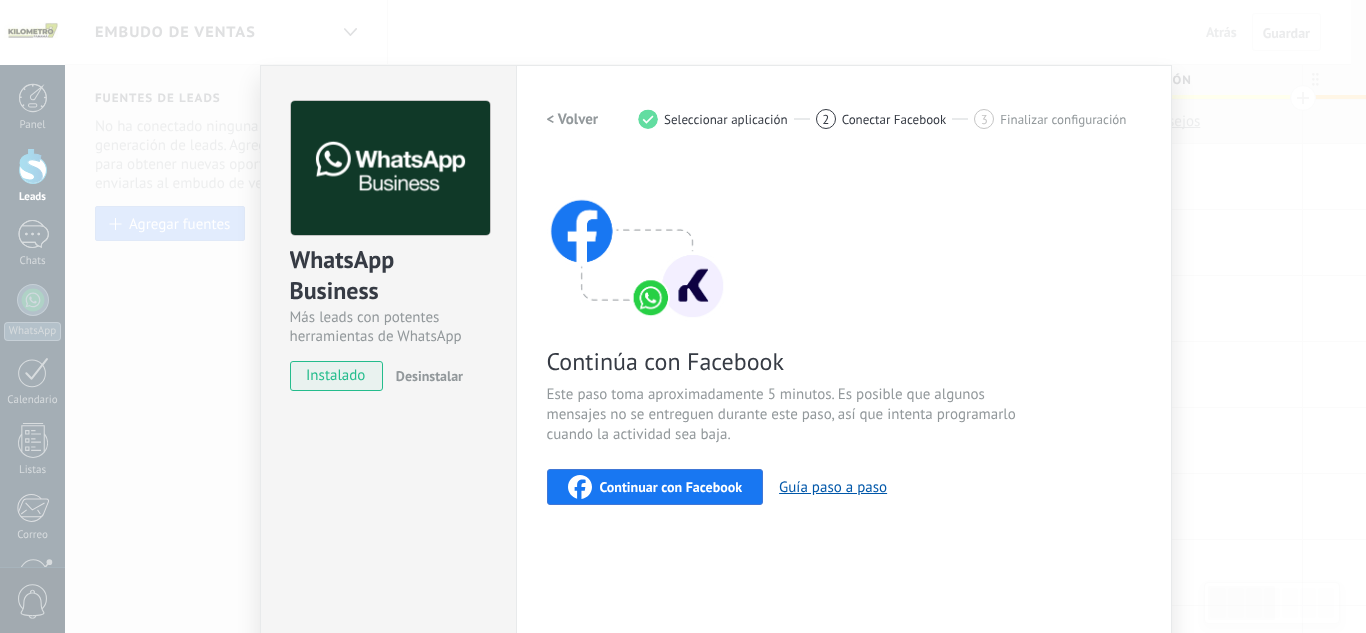 click on "Continuar con Facebook" at bounding box center (671, 487) 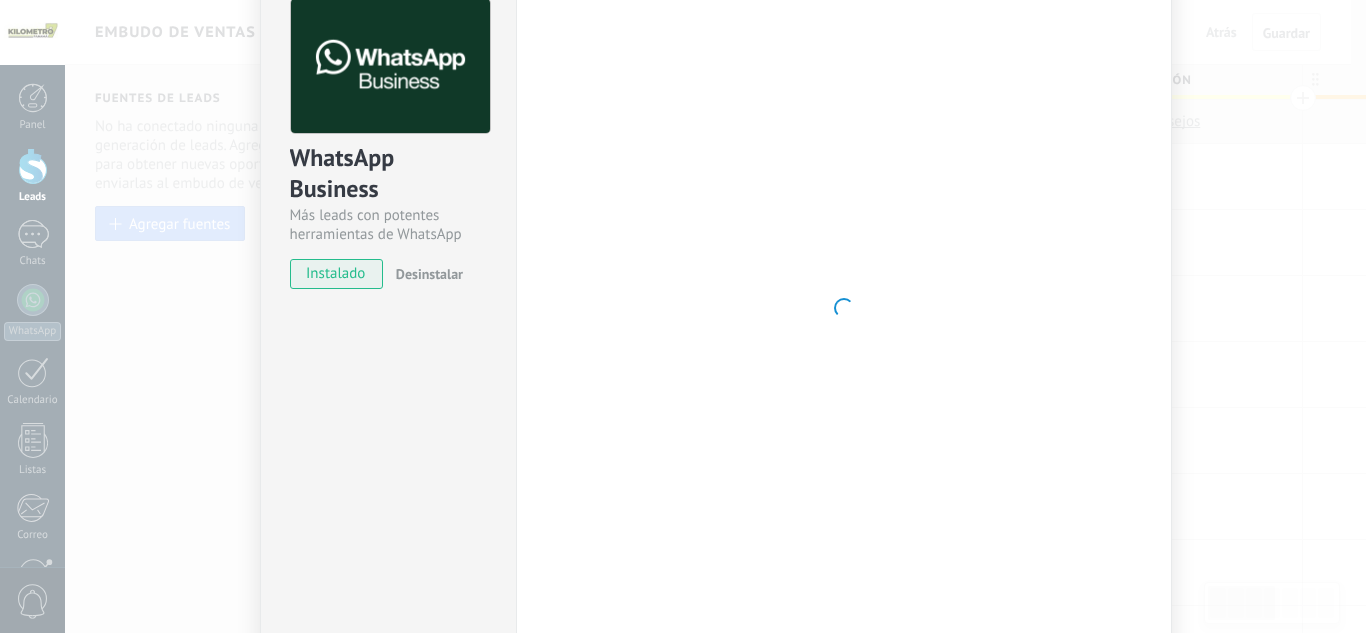 scroll, scrollTop: 197, scrollLeft: 0, axis: vertical 